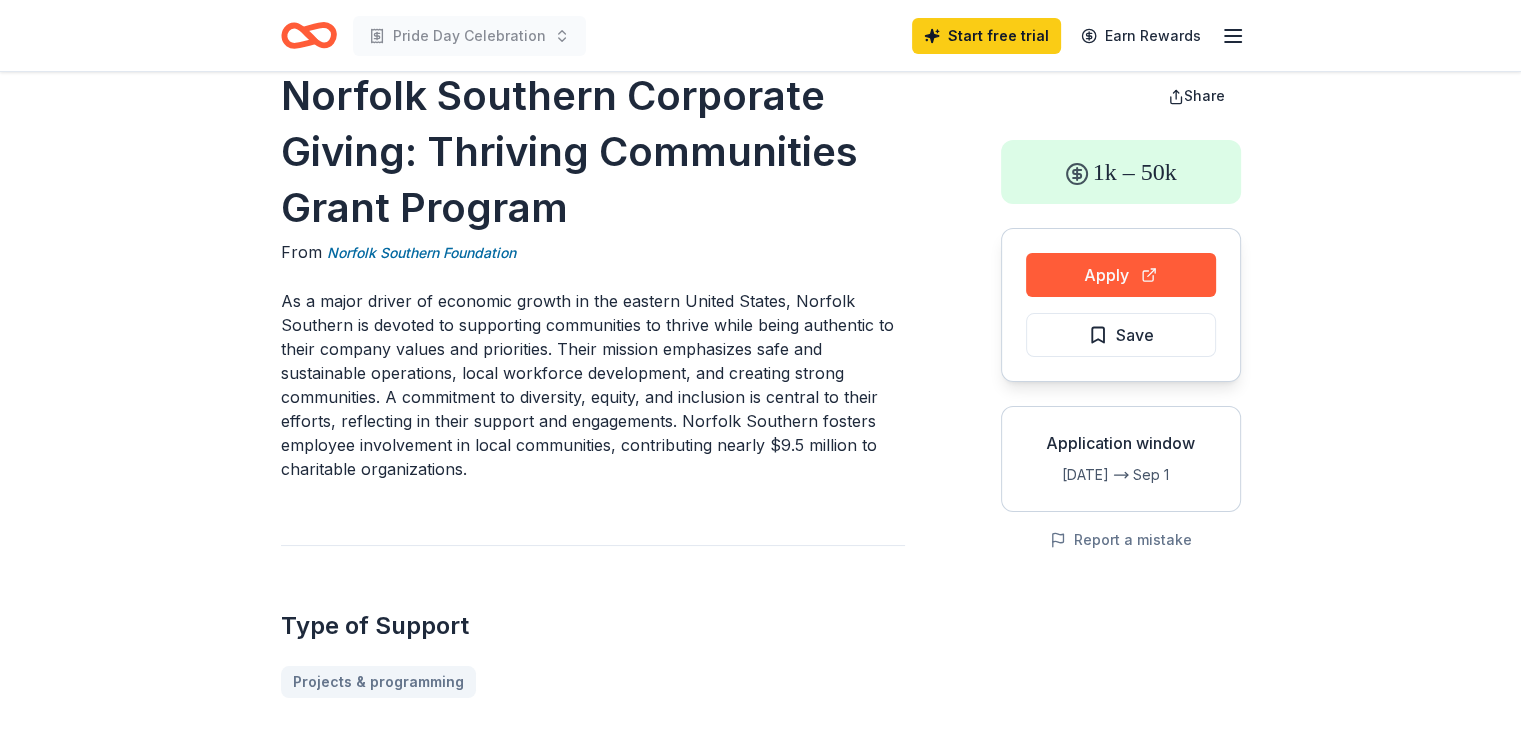scroll, scrollTop: 0, scrollLeft: 0, axis: both 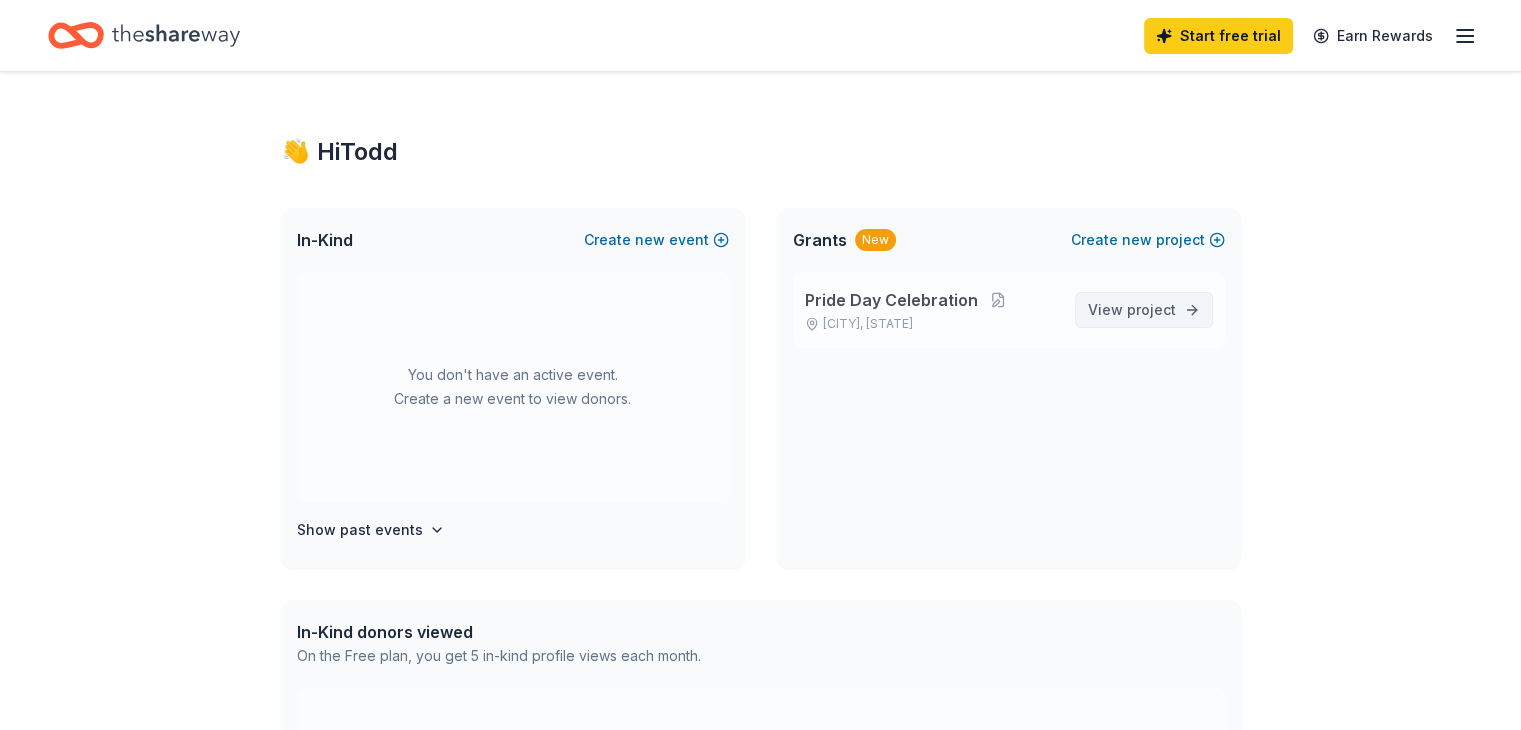 click on "View   project" at bounding box center [1144, 310] 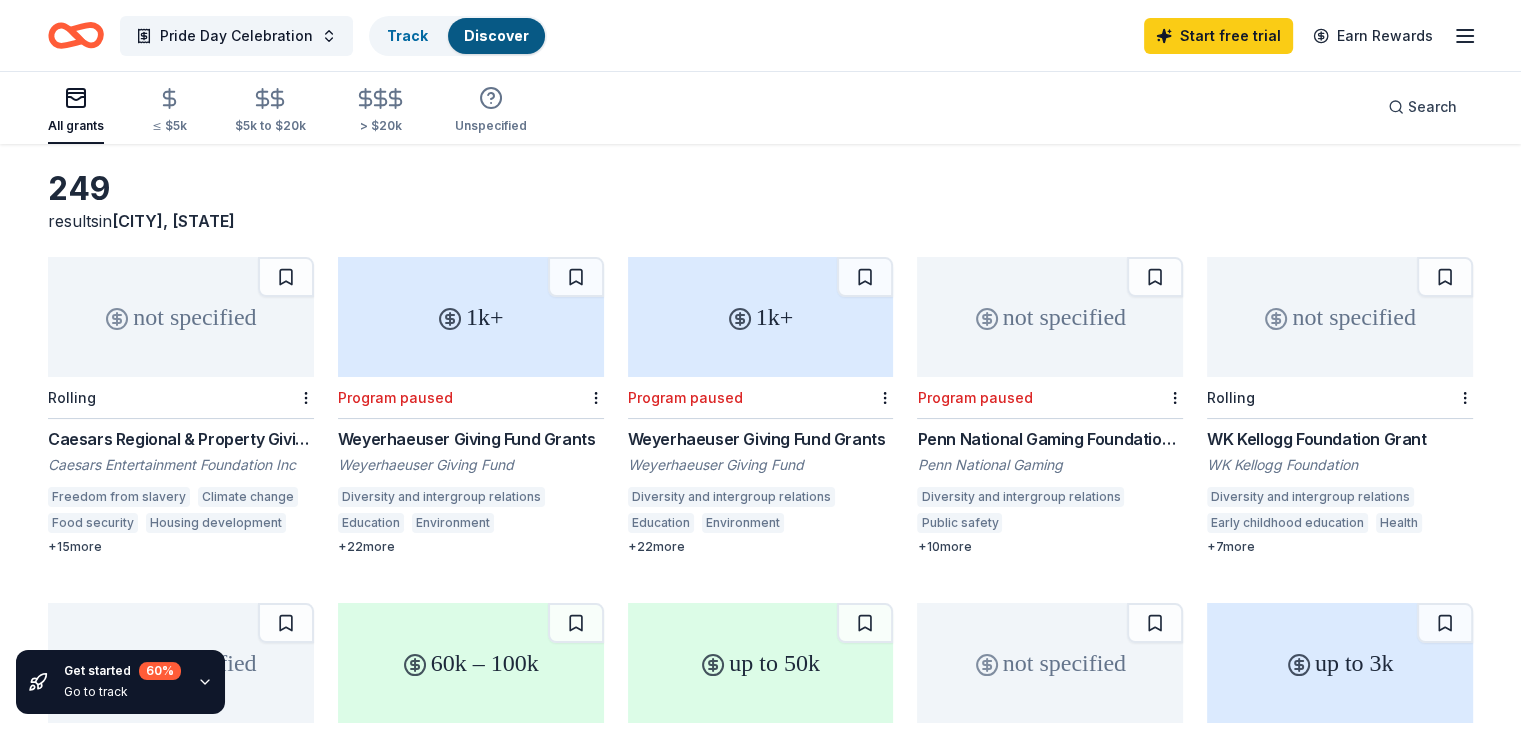 scroll, scrollTop: 0, scrollLeft: 0, axis: both 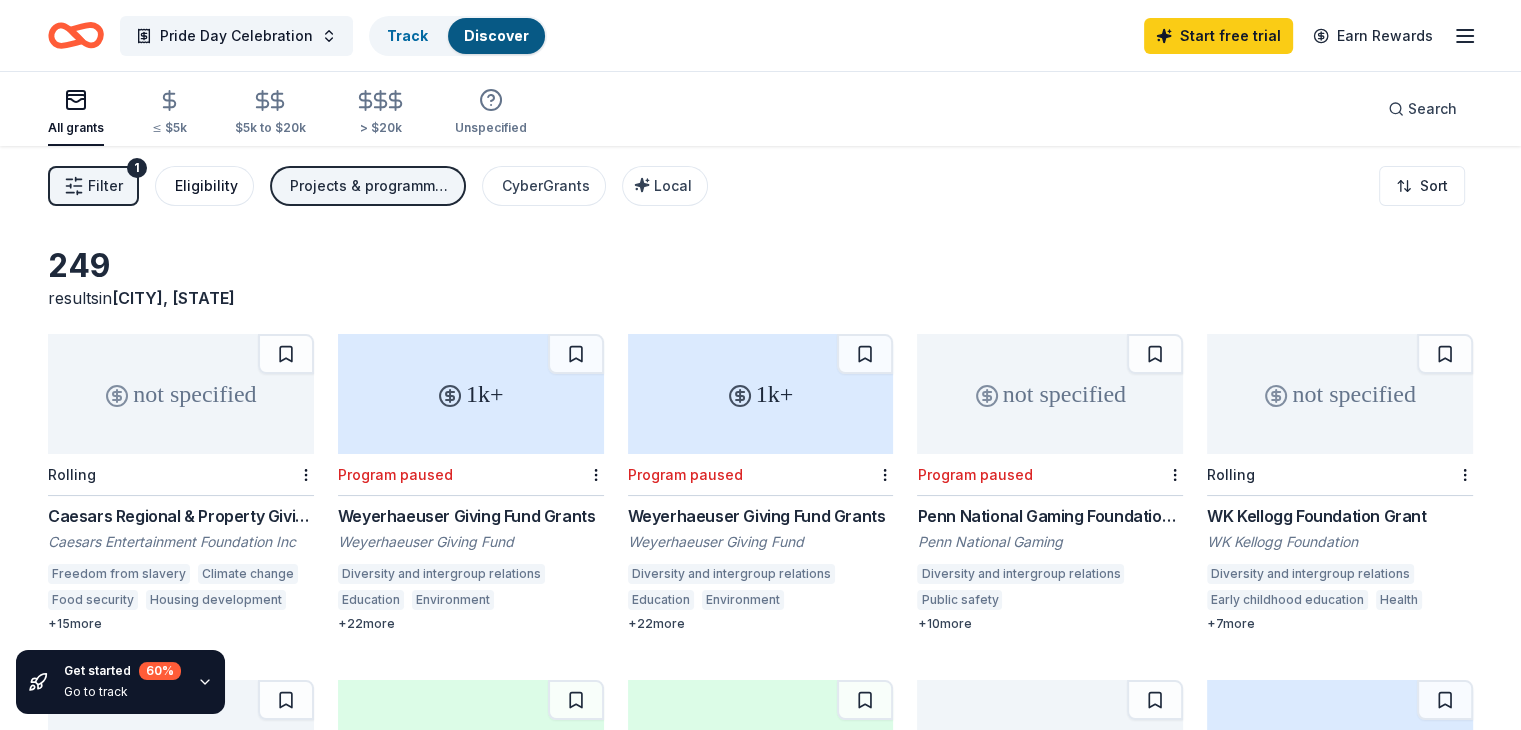 click on "Eligibility" at bounding box center (206, 186) 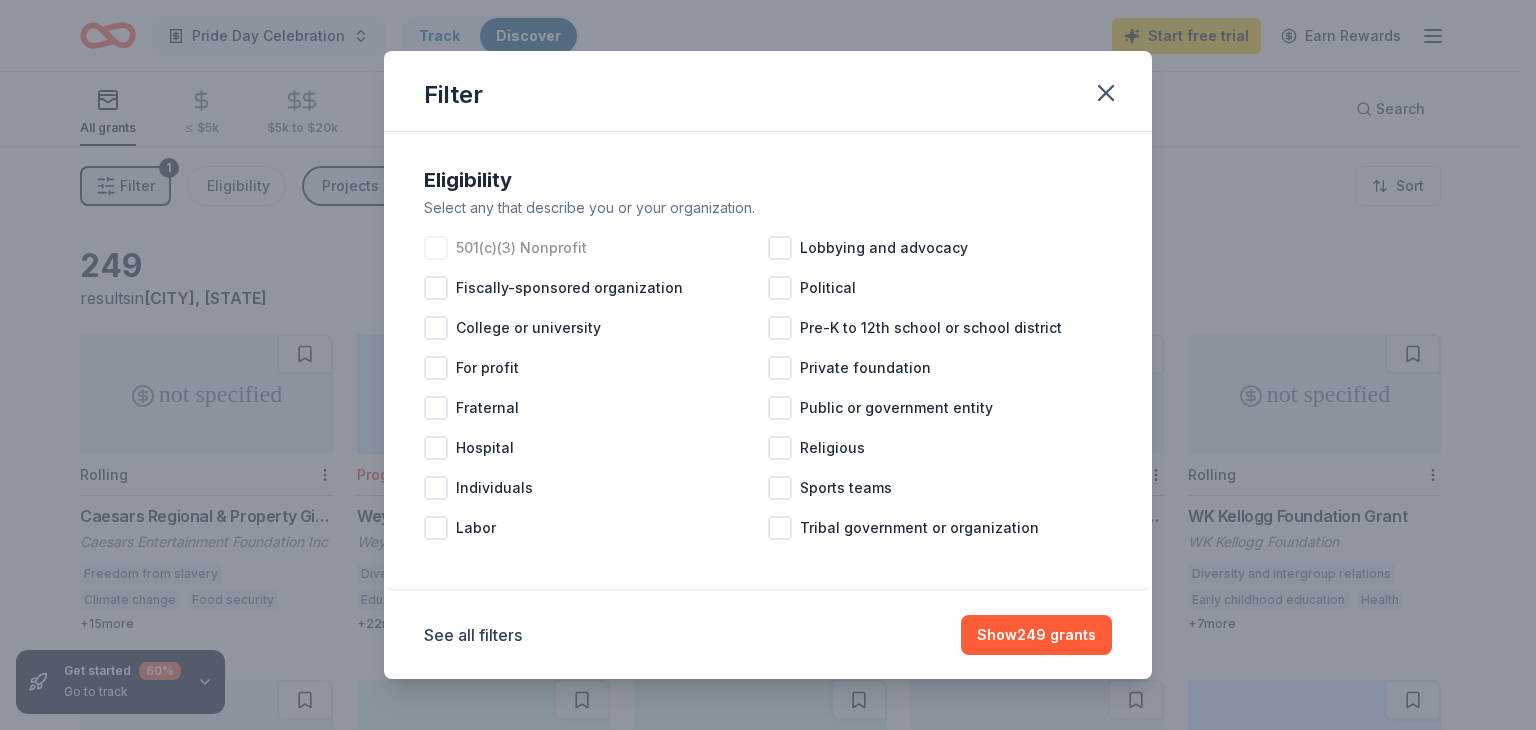 click at bounding box center [436, 248] 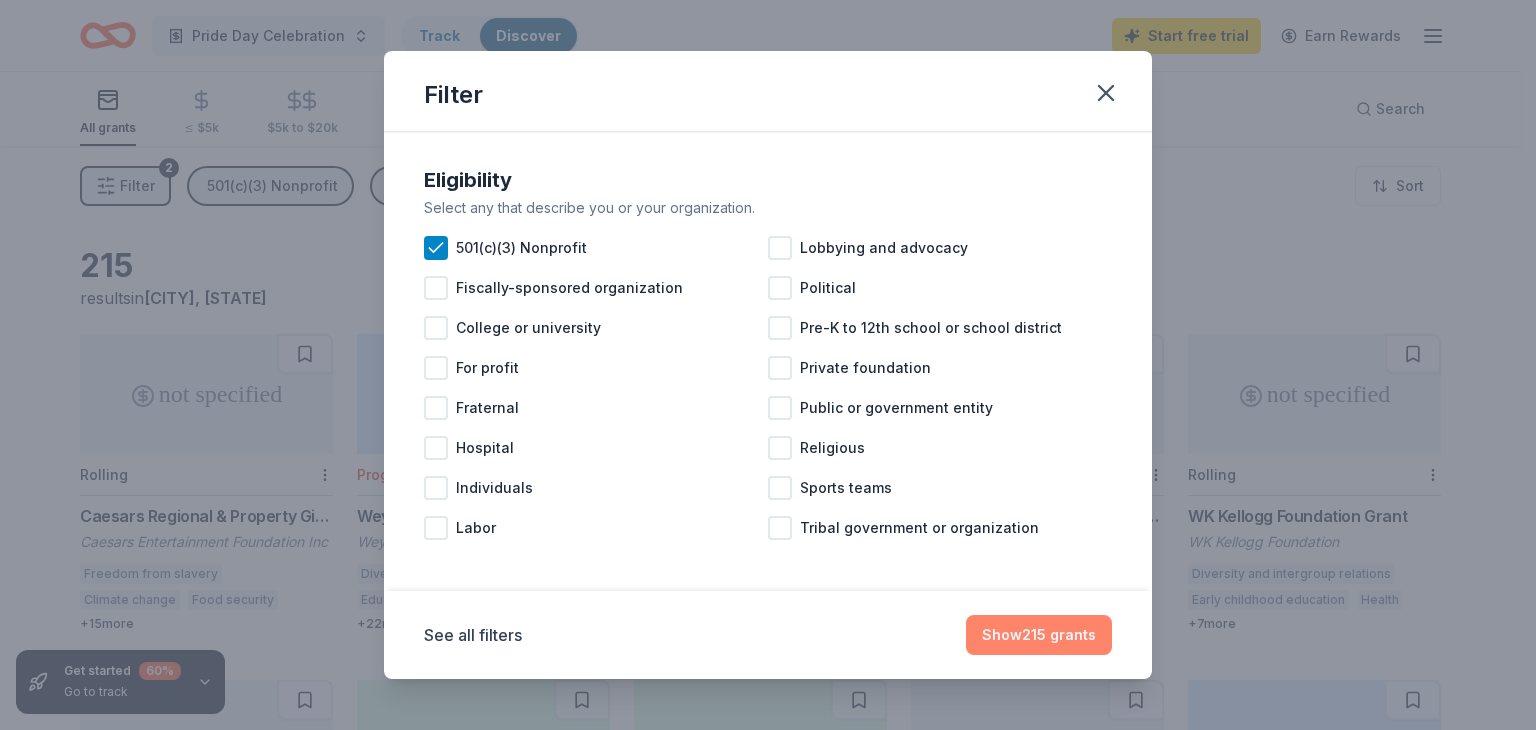 click on "Show  215   grants" at bounding box center (1039, 635) 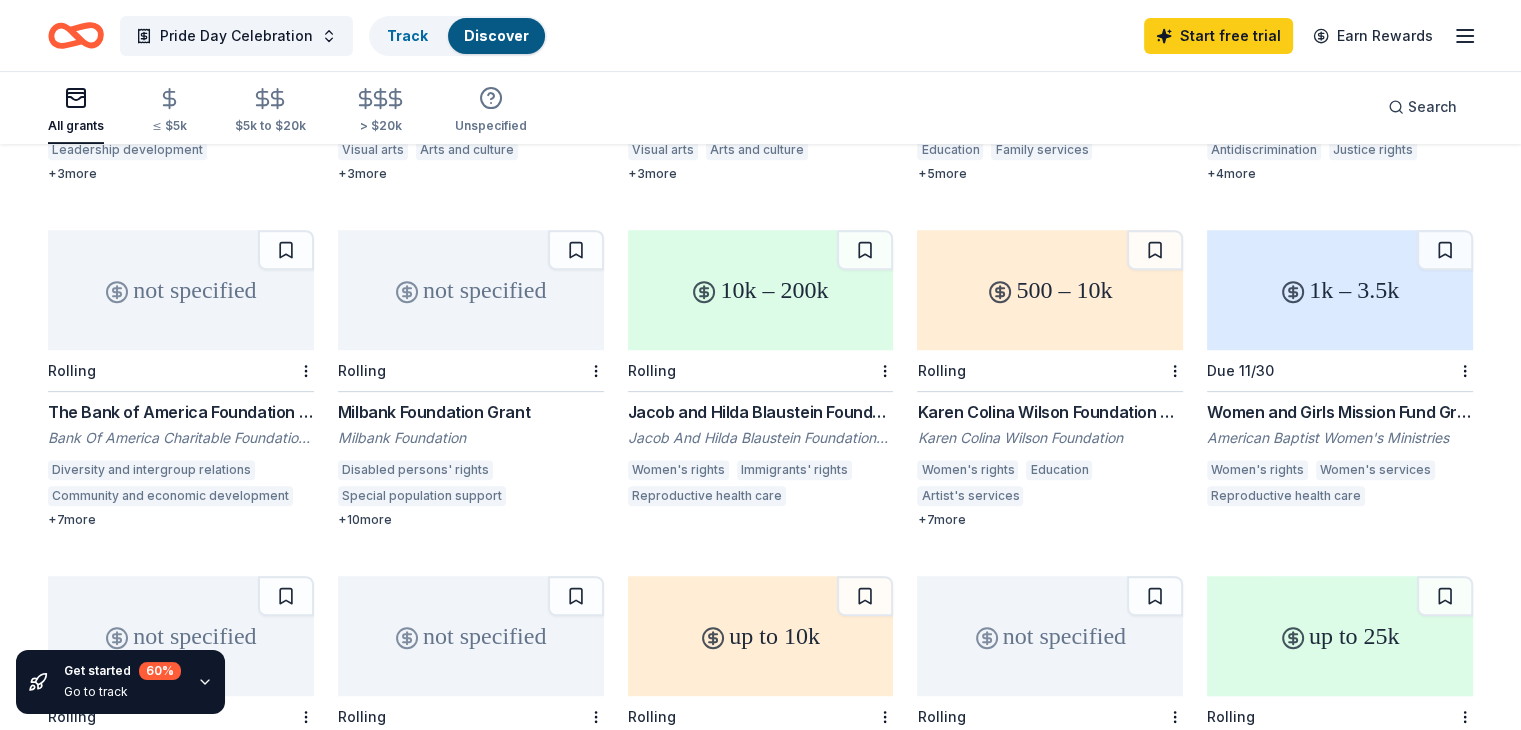 scroll, scrollTop: 791, scrollLeft: 0, axis: vertical 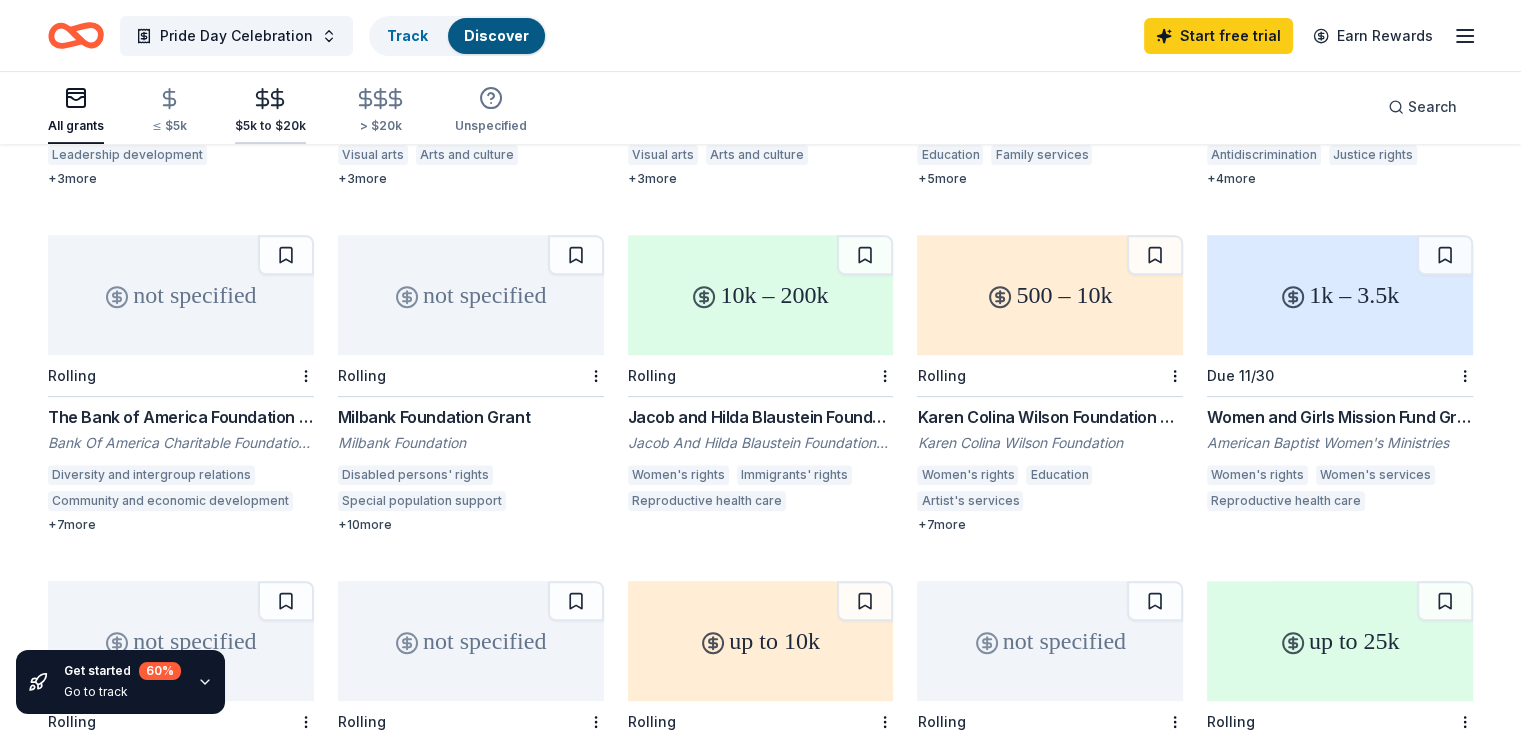 click 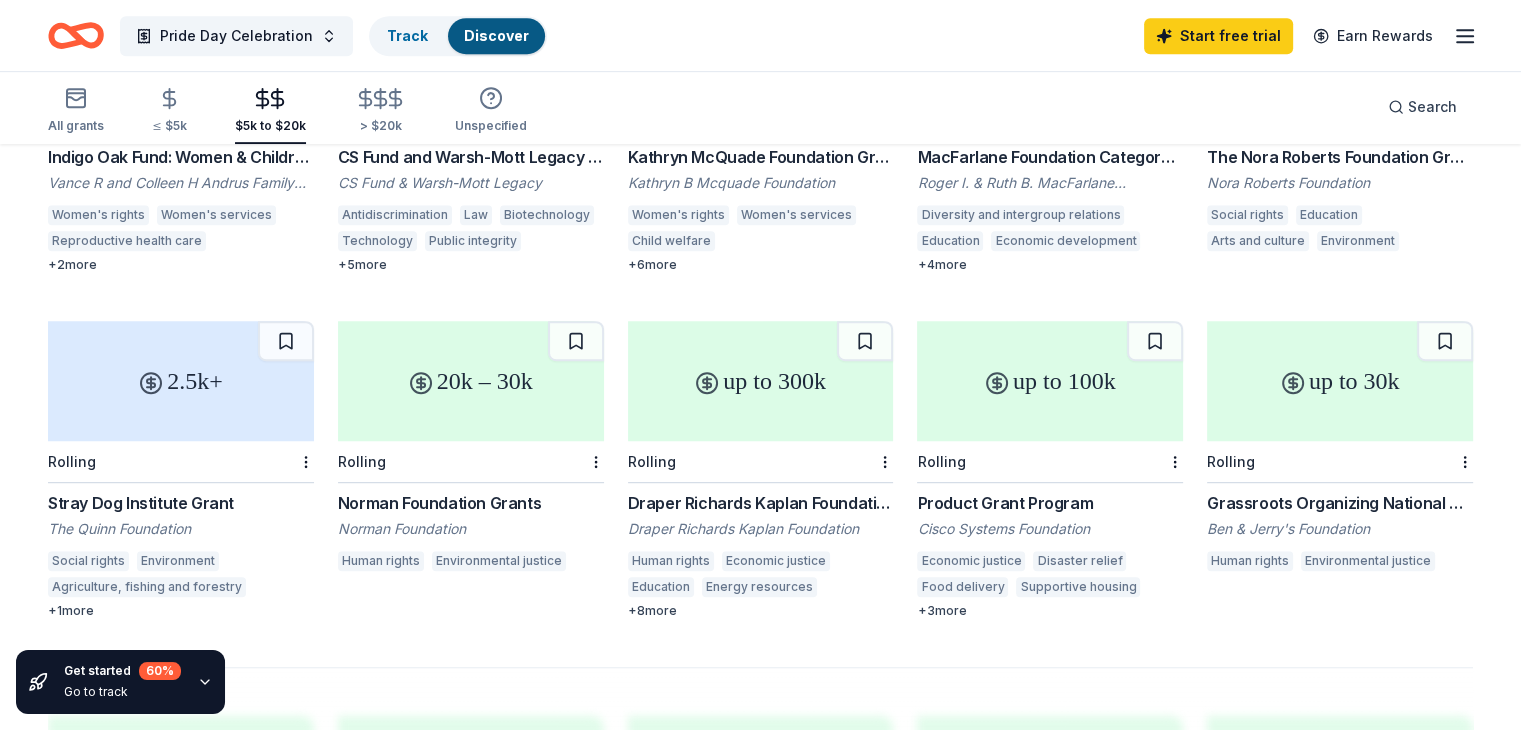 scroll, scrollTop: 1100, scrollLeft: 0, axis: vertical 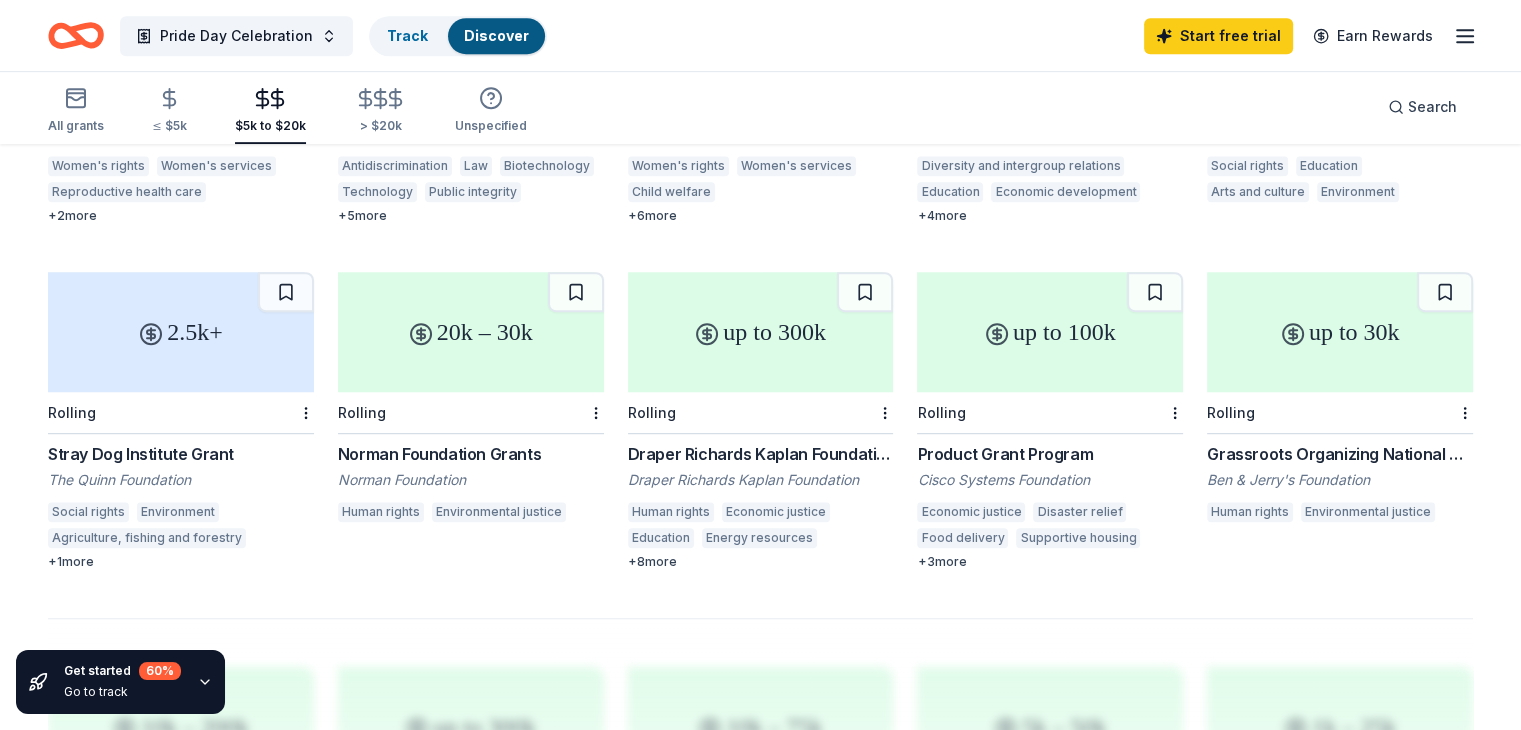 click on "Grassroots Organizing National Grant Program" at bounding box center (1340, 454) 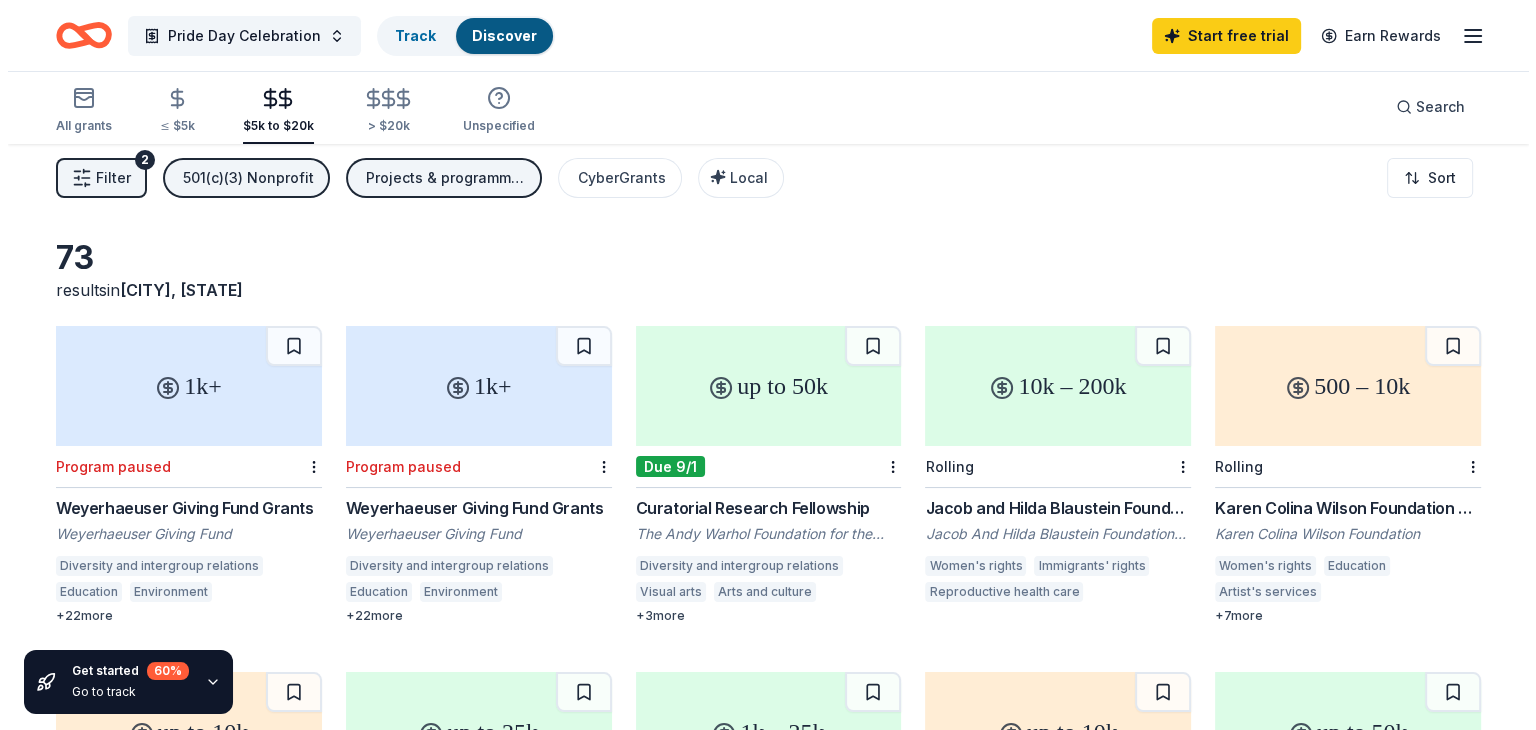 scroll, scrollTop: 0, scrollLeft: 0, axis: both 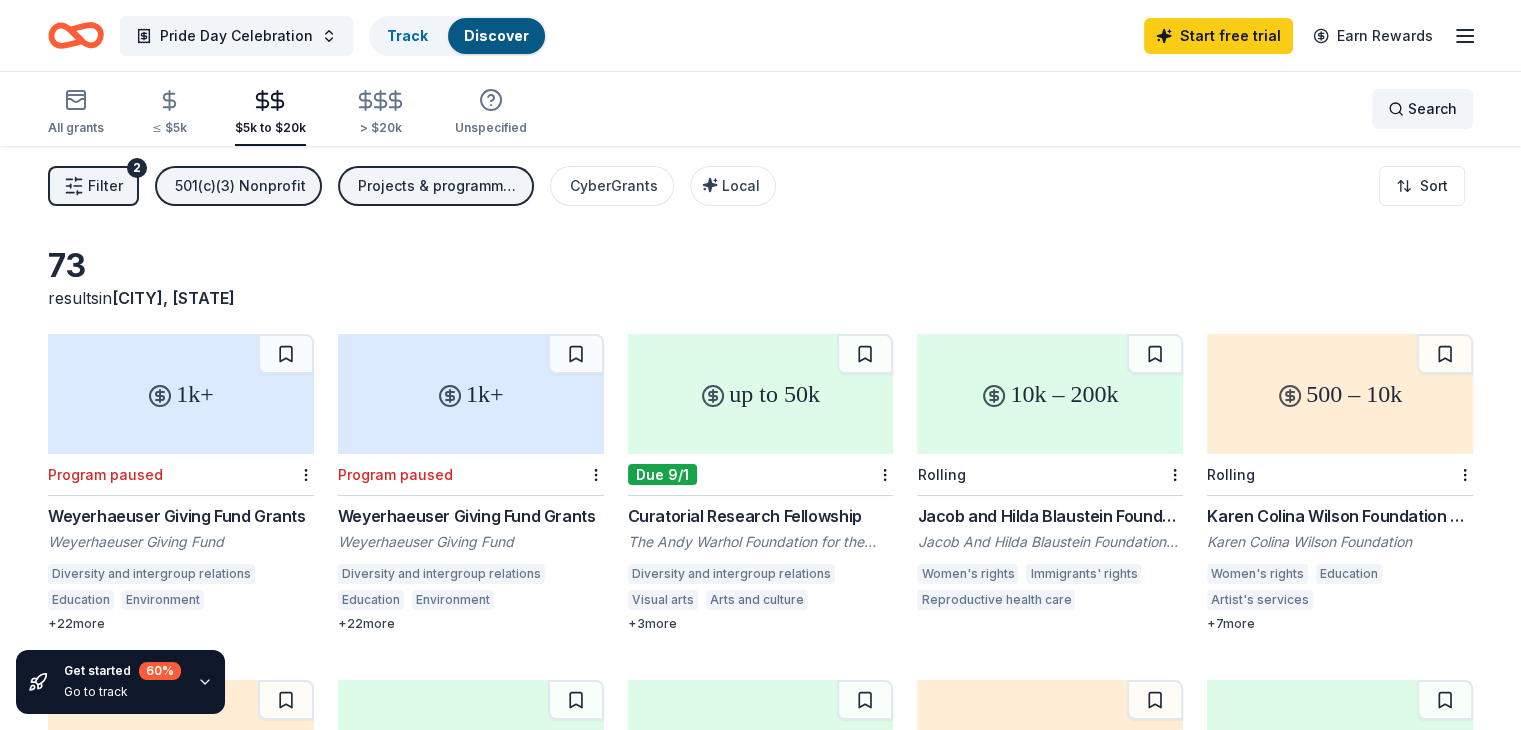 click on "Search" at bounding box center (1432, 109) 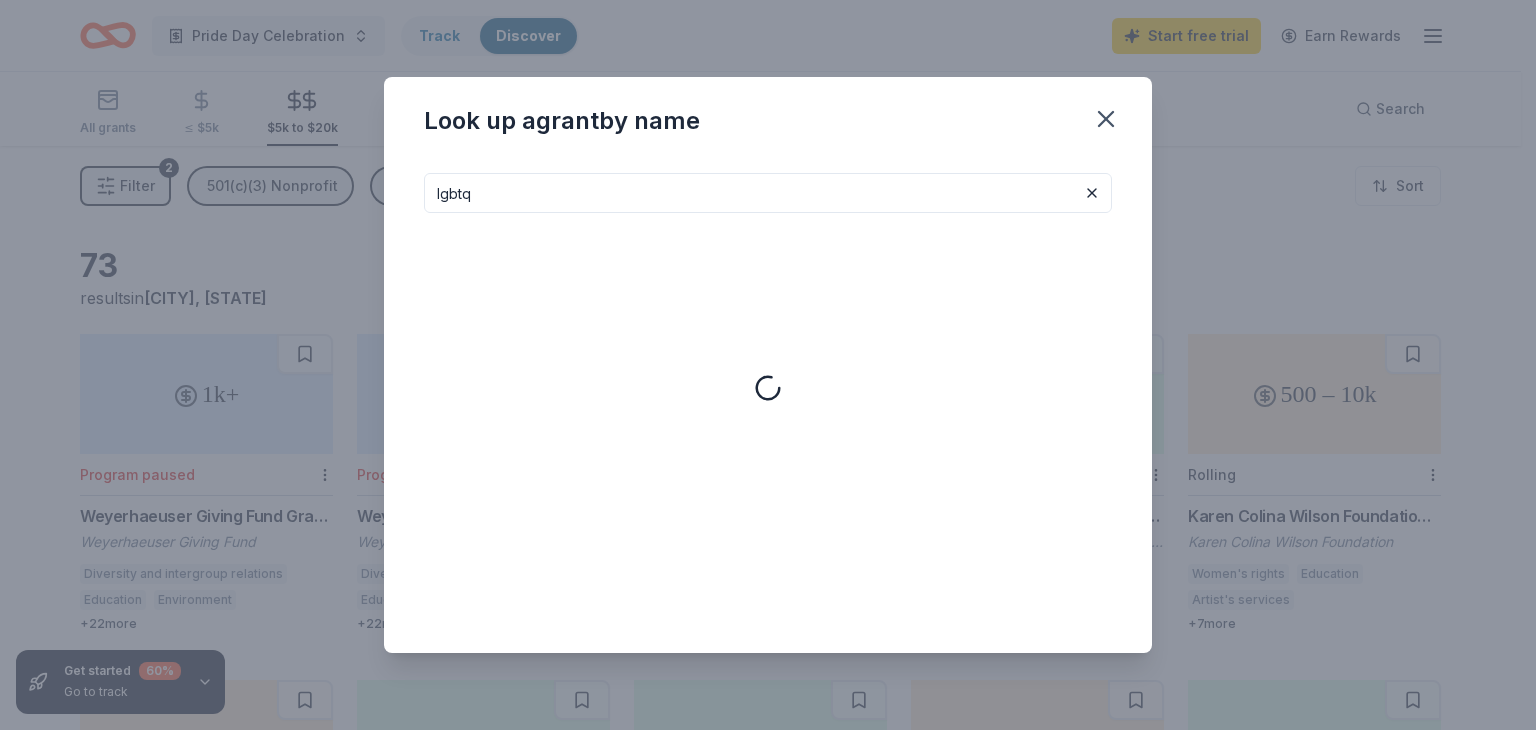 type on "lgbtq" 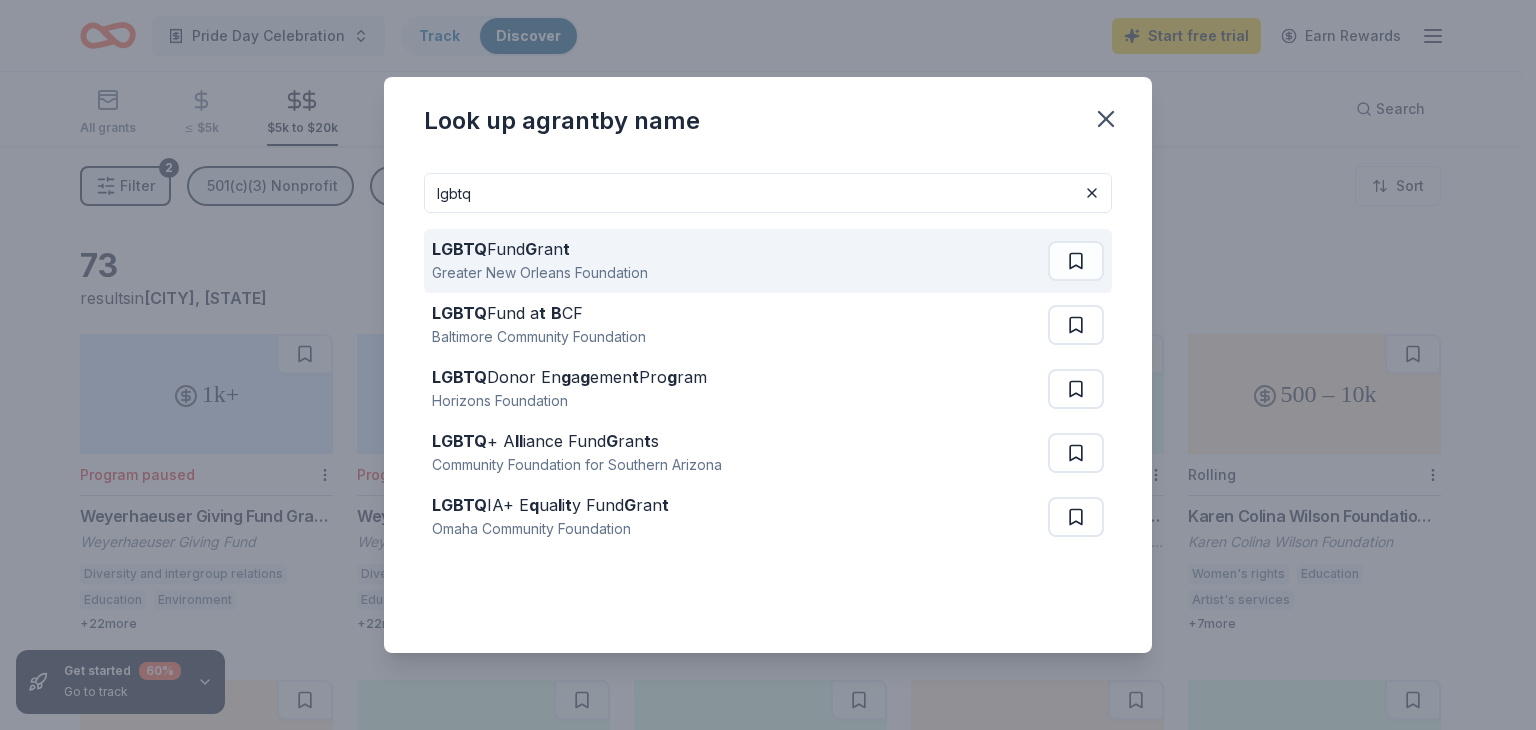 click on "LGBTQ  Fund  G ran t" at bounding box center (540, 249) 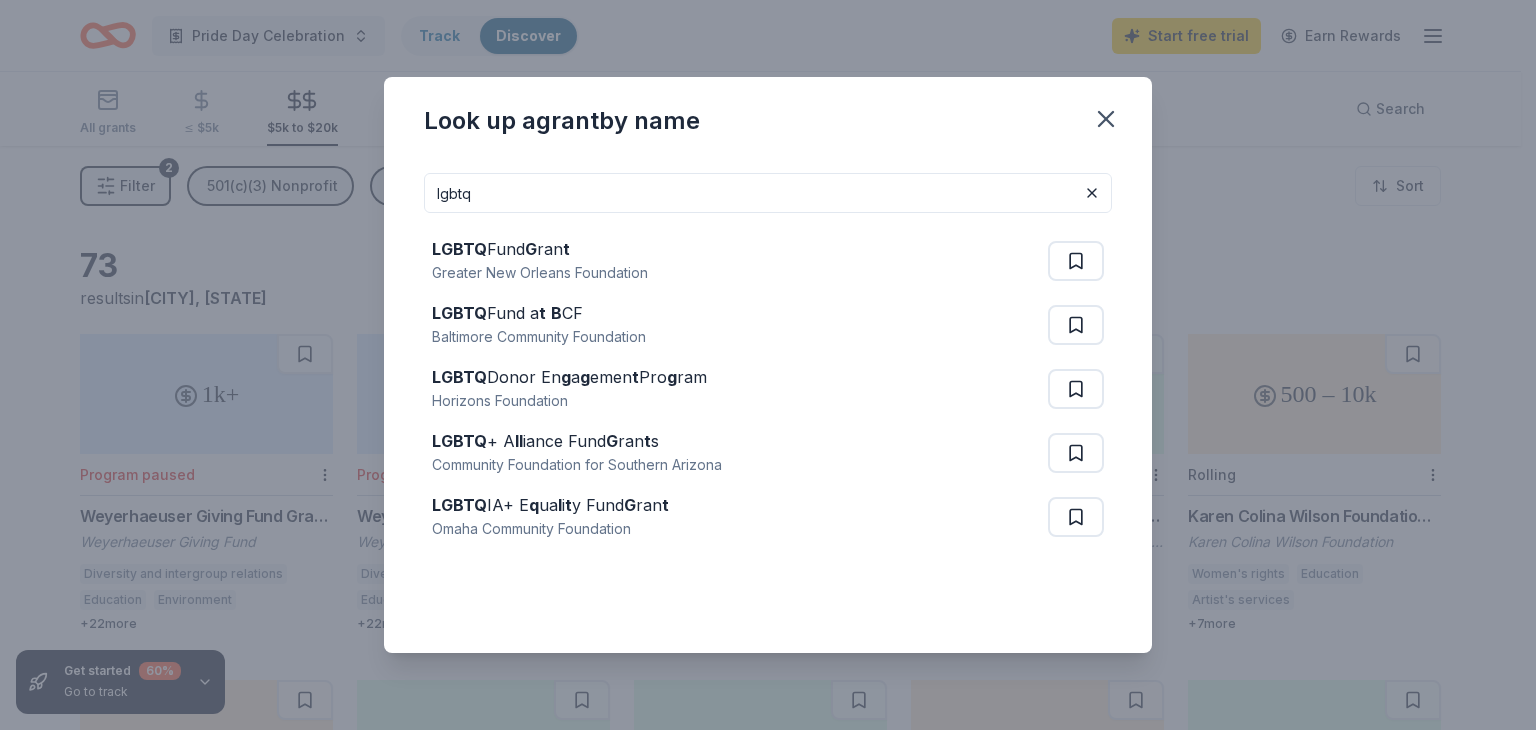 click on "Look up a  grant  by name lgbtq LGBTQ  Fund  G ran t Greater New Orleans Foundation LGBTQ  Fund a t   B CF Baltimore Community Foundation LGBTQ  Donor En g a g emen t  Pro g ram Horizons Foundation LGBTQ + A ll iance Fund  G ran t s Community Foundation for Southern Arizona LGBTQ IA+ E q ua l i t y Fund  G ran t Omaha Community Foundation" at bounding box center (768, 365) 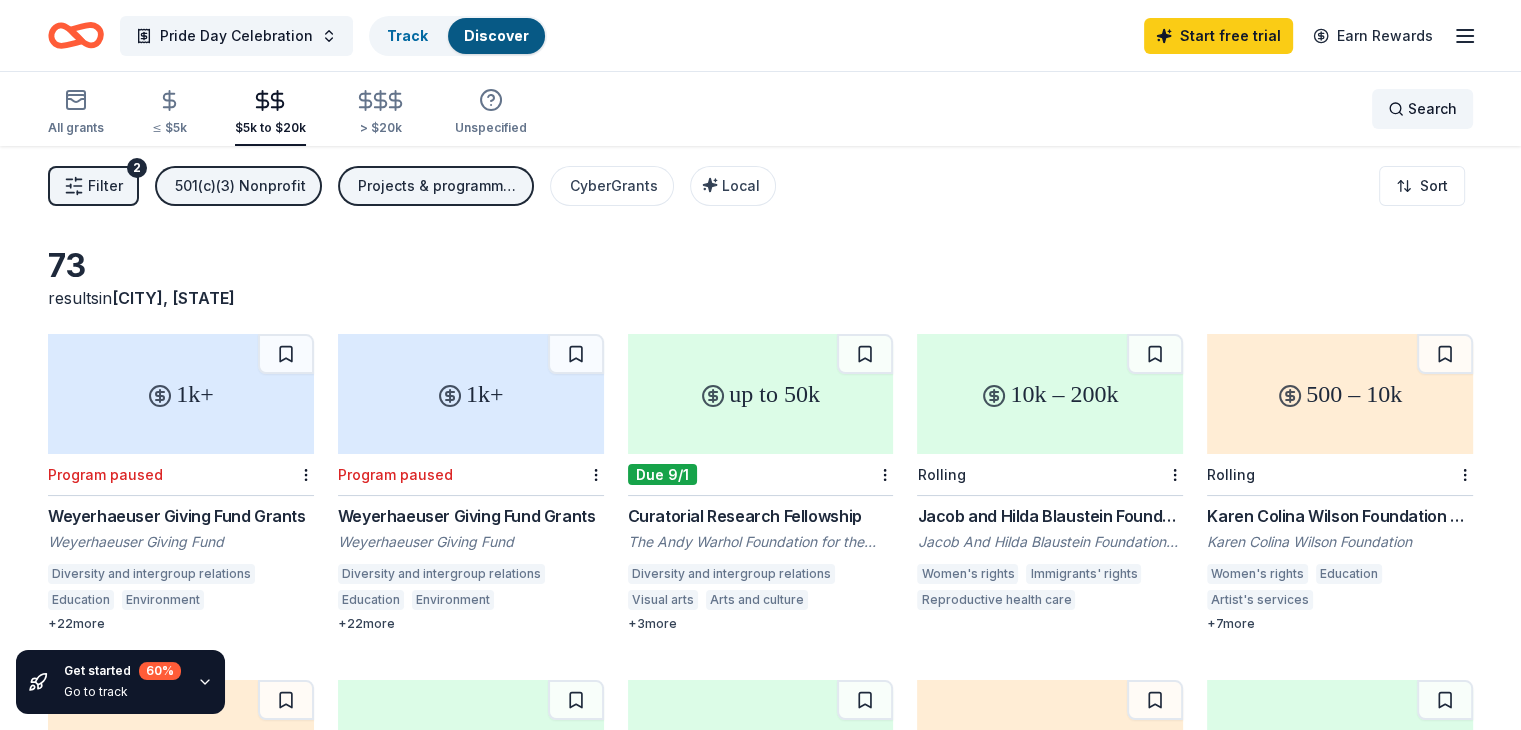 click on "Search" at bounding box center (1422, 109) 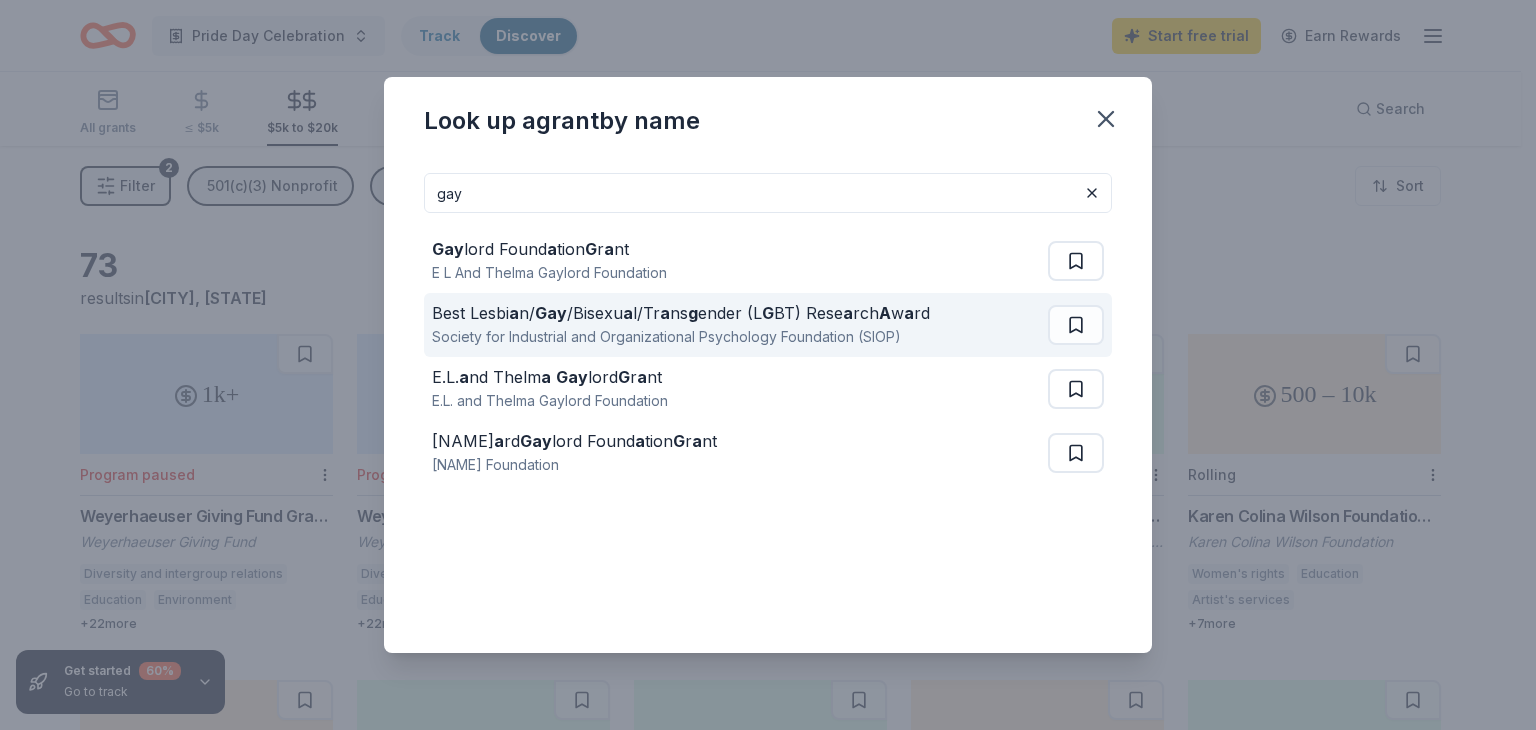 click on "Society for Industrial and Organizational Psychology Foundation (SIOP)" at bounding box center (681, 337) 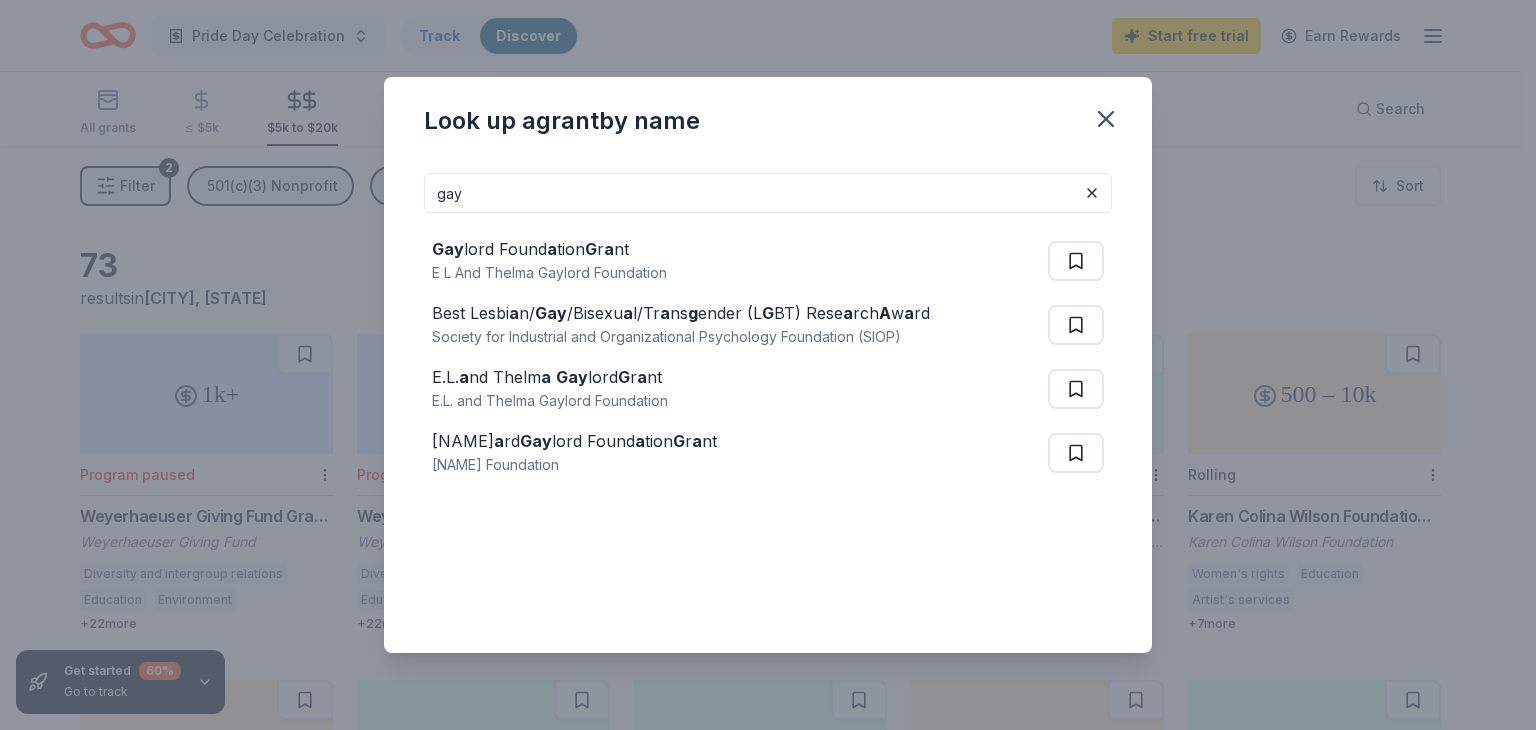 click on "gay" at bounding box center (768, 193) 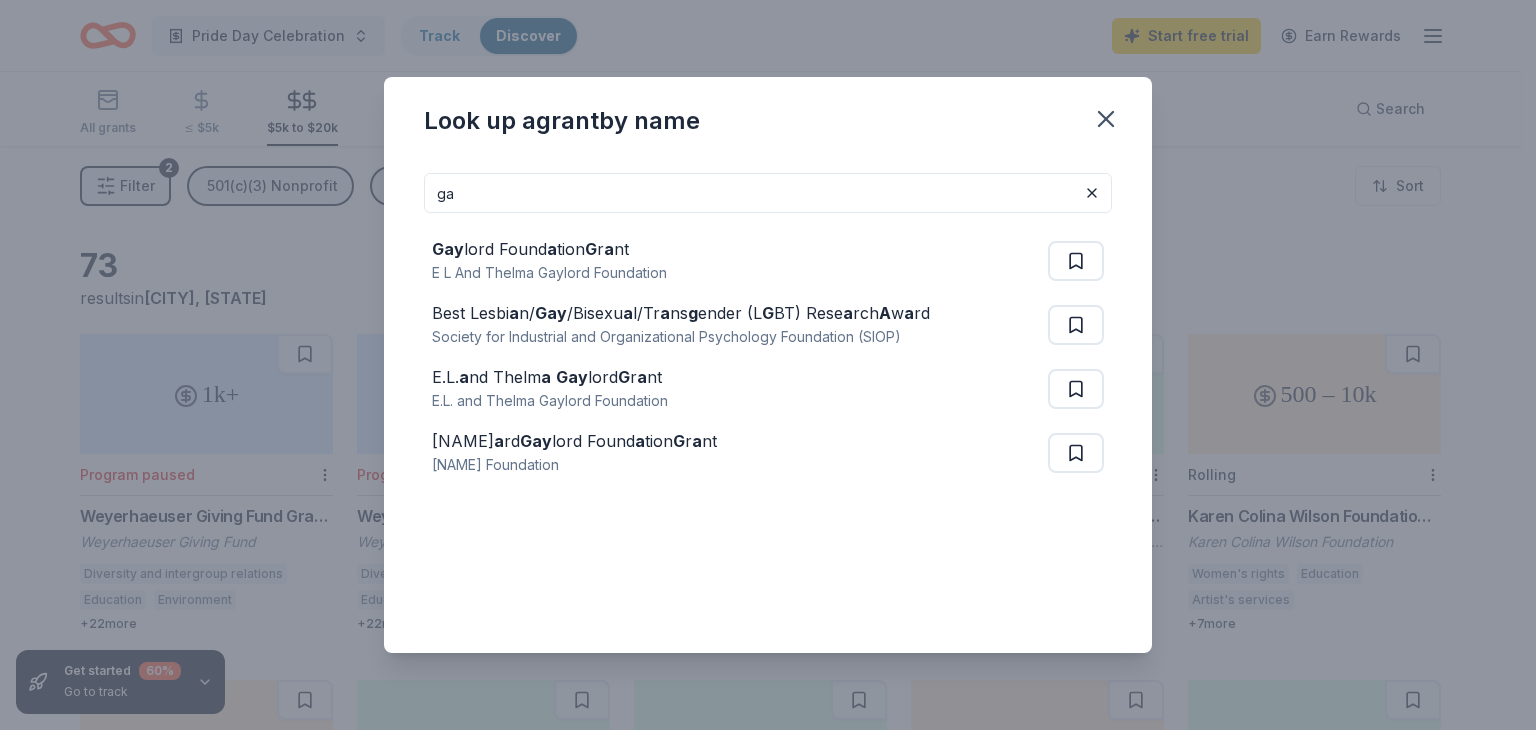 type on "g" 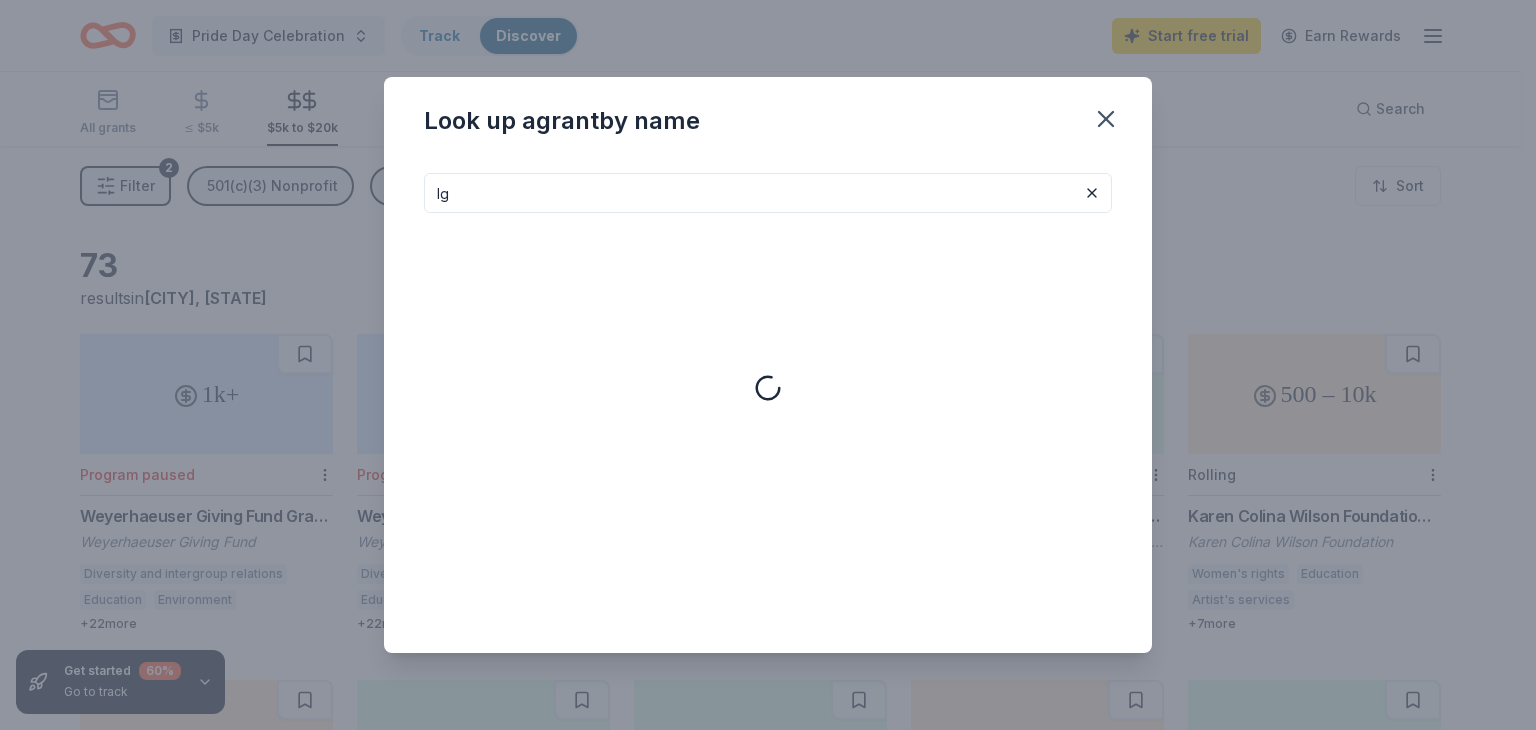 type on "l" 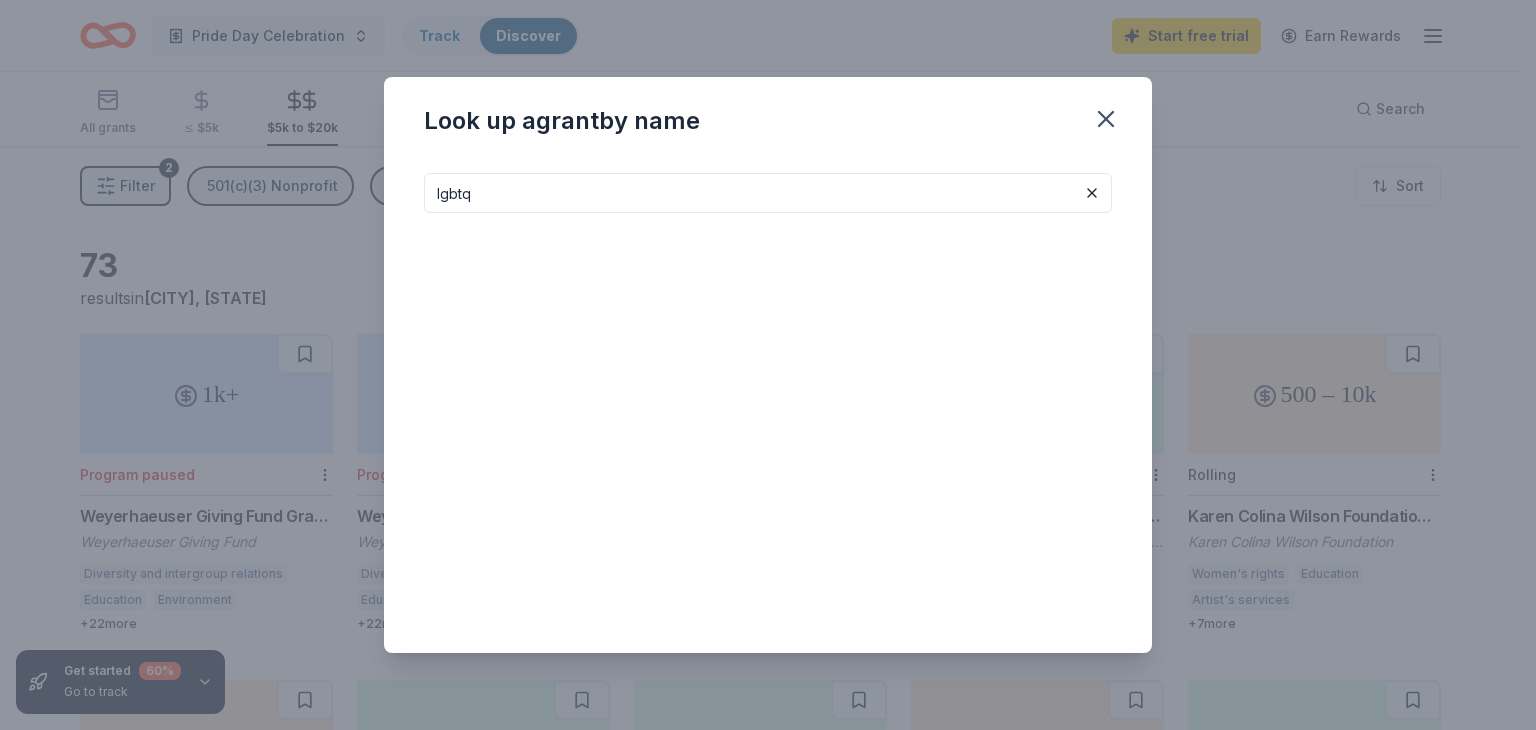 type on "lgbtq" 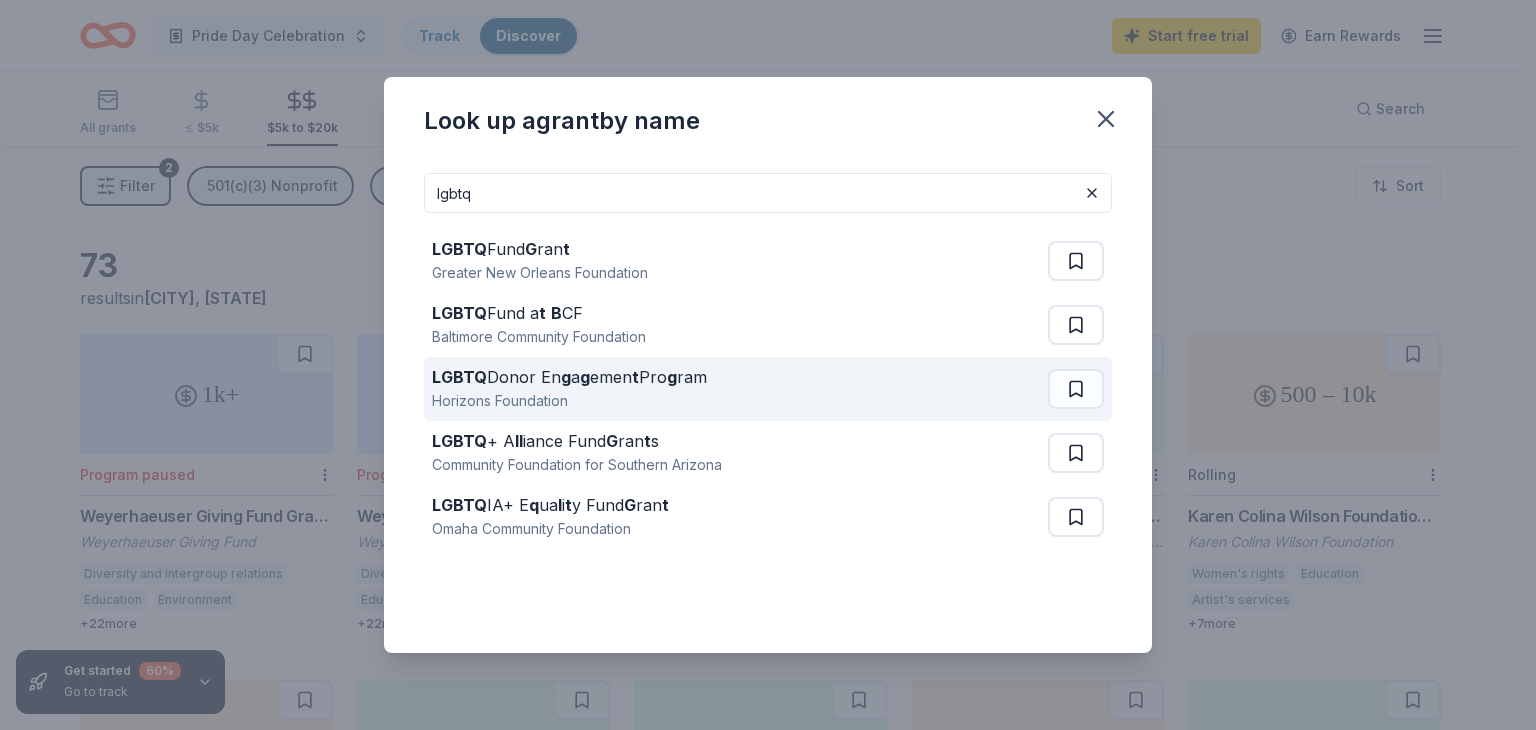 click on "Horizons Foundation" at bounding box center (569, 401) 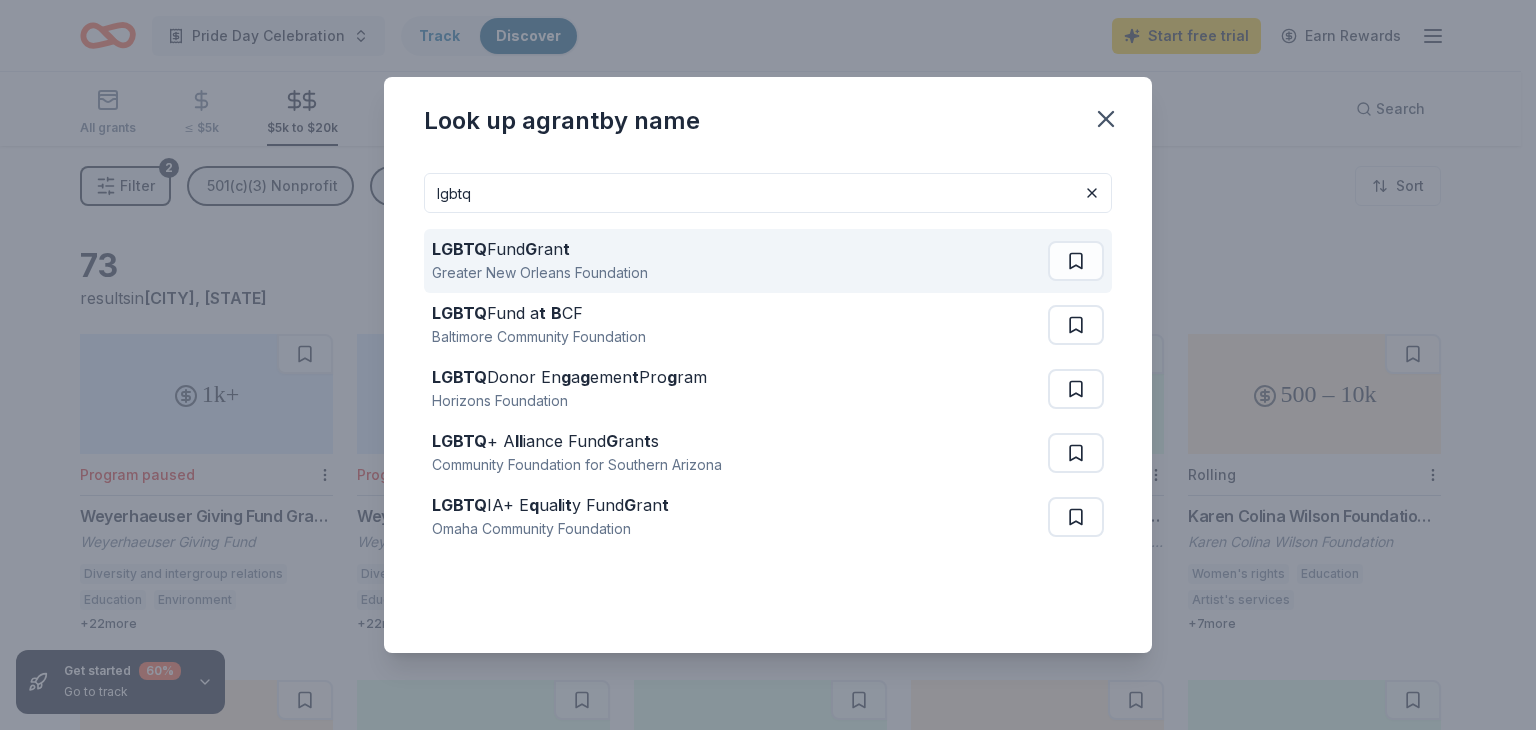 click on "Greater New Orleans Foundation" at bounding box center (540, 273) 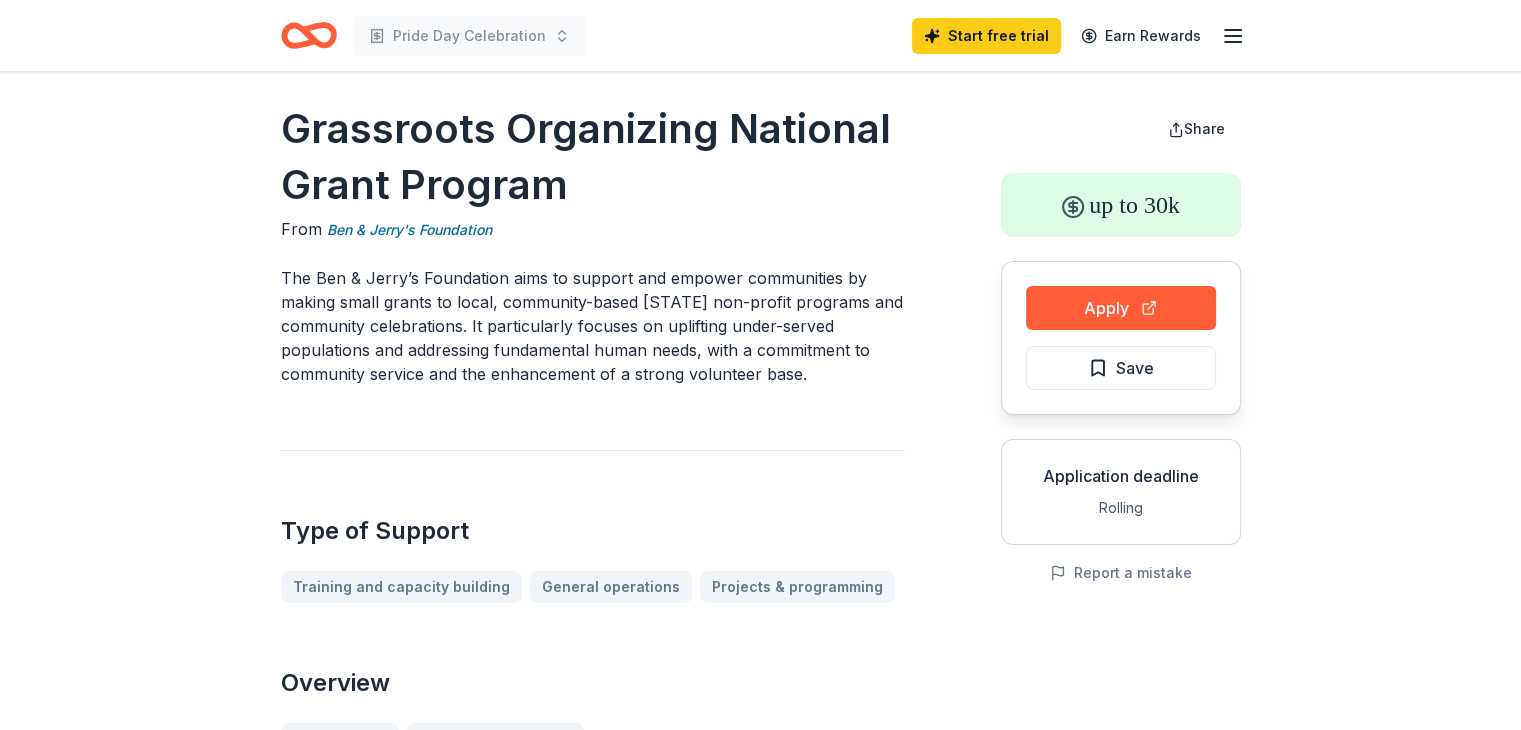 scroll, scrollTop: 0, scrollLeft: 0, axis: both 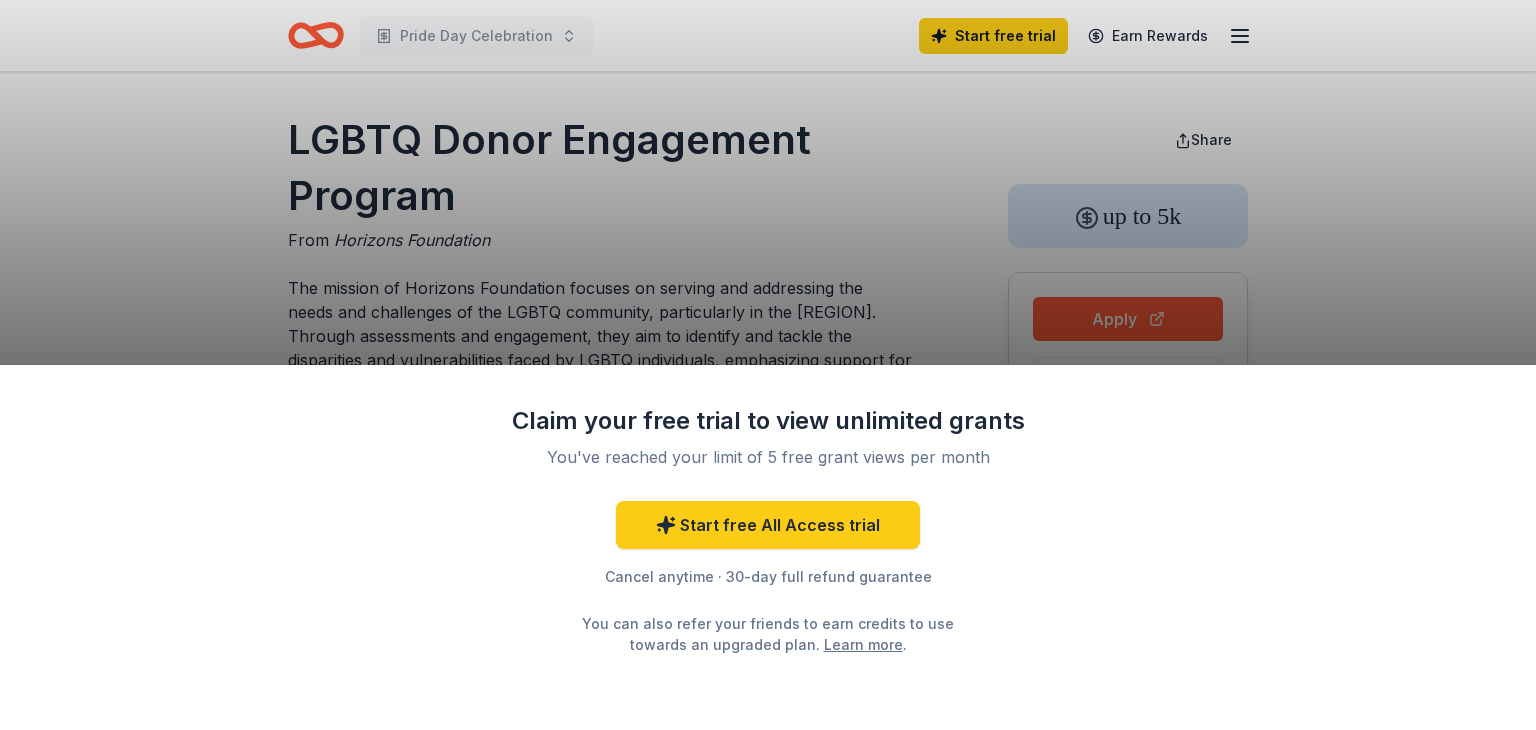 click on "Claim your free trial to view unlimited grants You've reached your limit of 5 free grant views per month Start free All Access trial Cancel anytime · 30-day full refund guarantee You can also refer your friends to earn credits to use towards an upgraded plan.   Learn more ." at bounding box center (768, 365) 